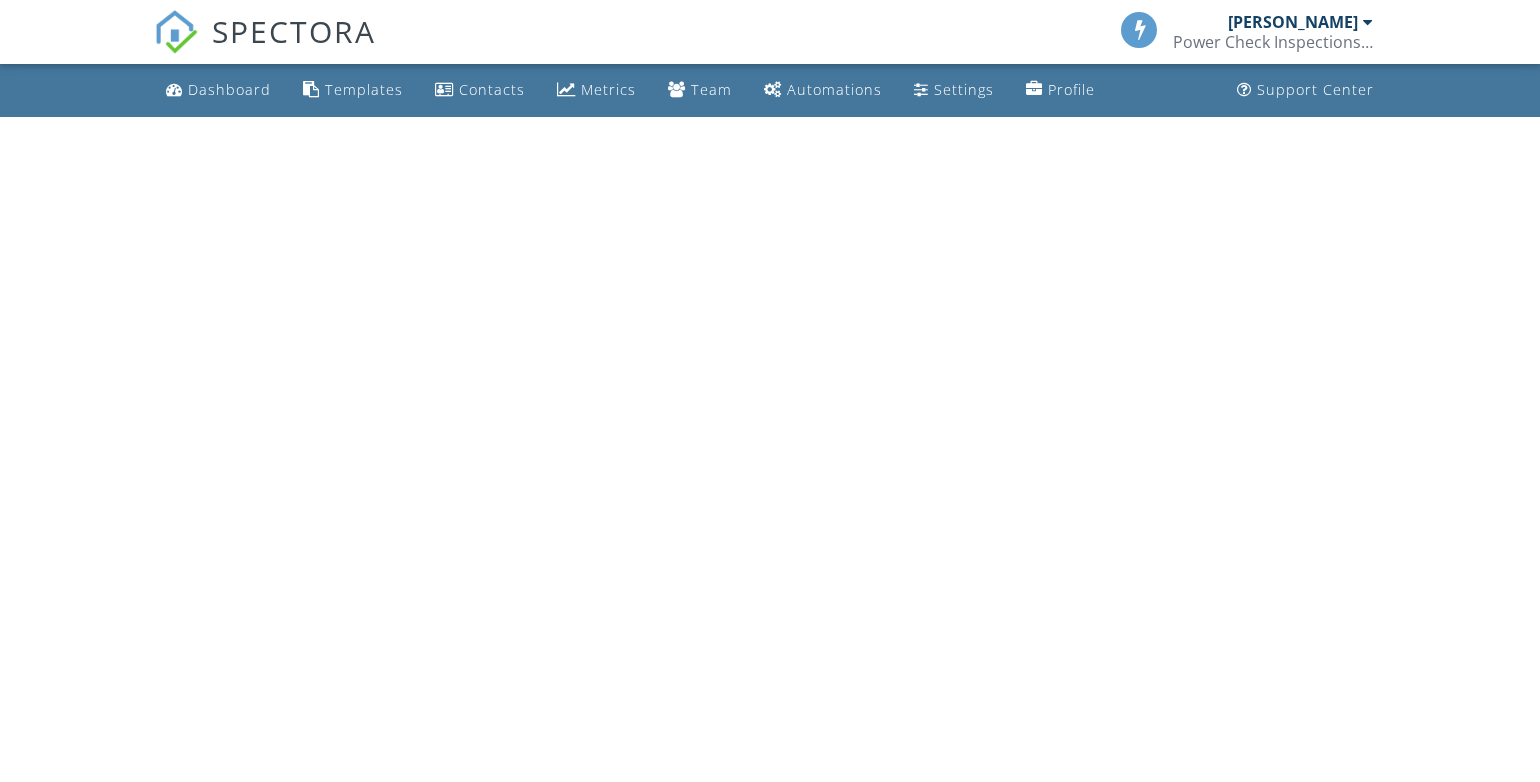 scroll, scrollTop: 0, scrollLeft: 0, axis: both 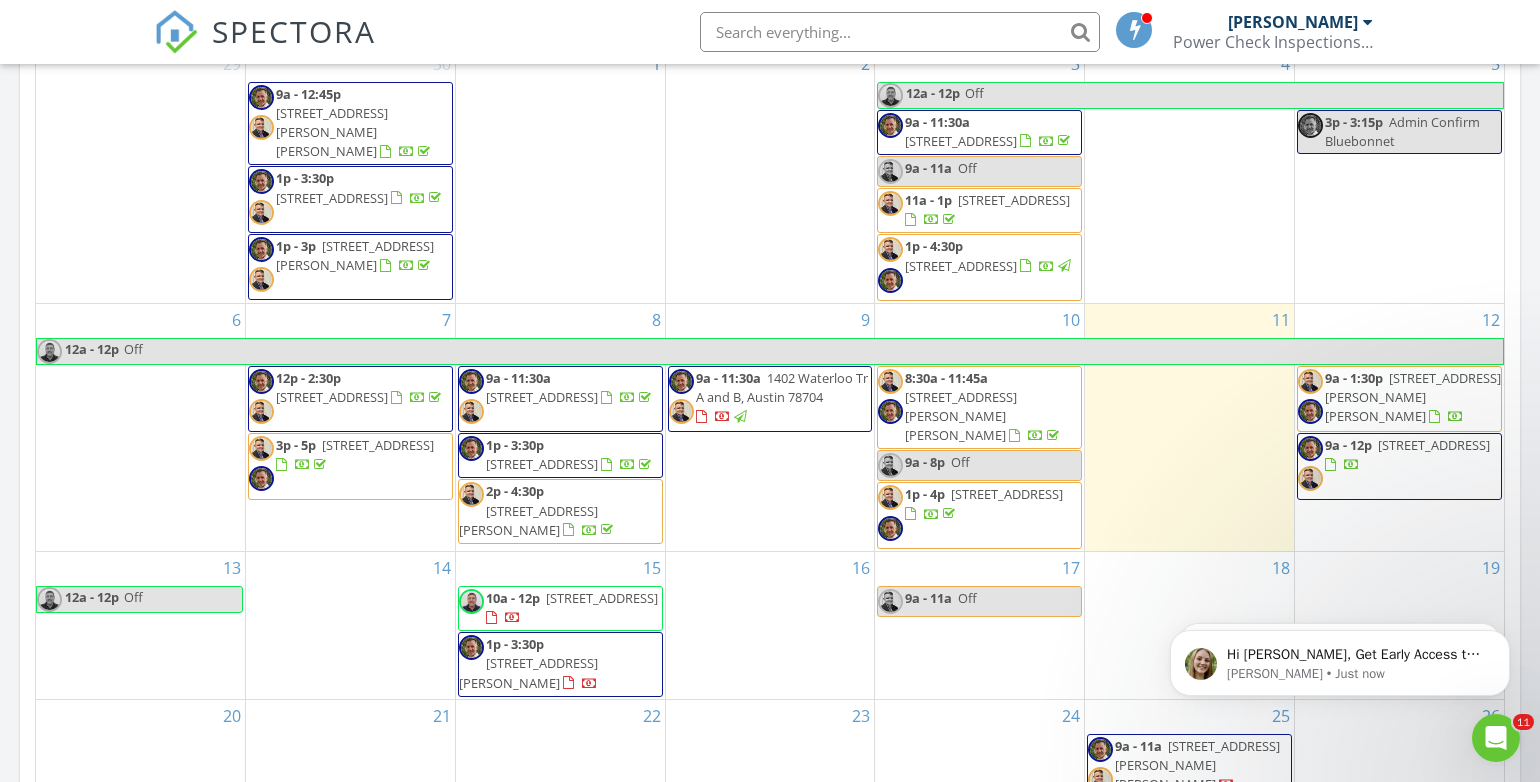 click on "9a - 1:30p" at bounding box center (1354, 378) 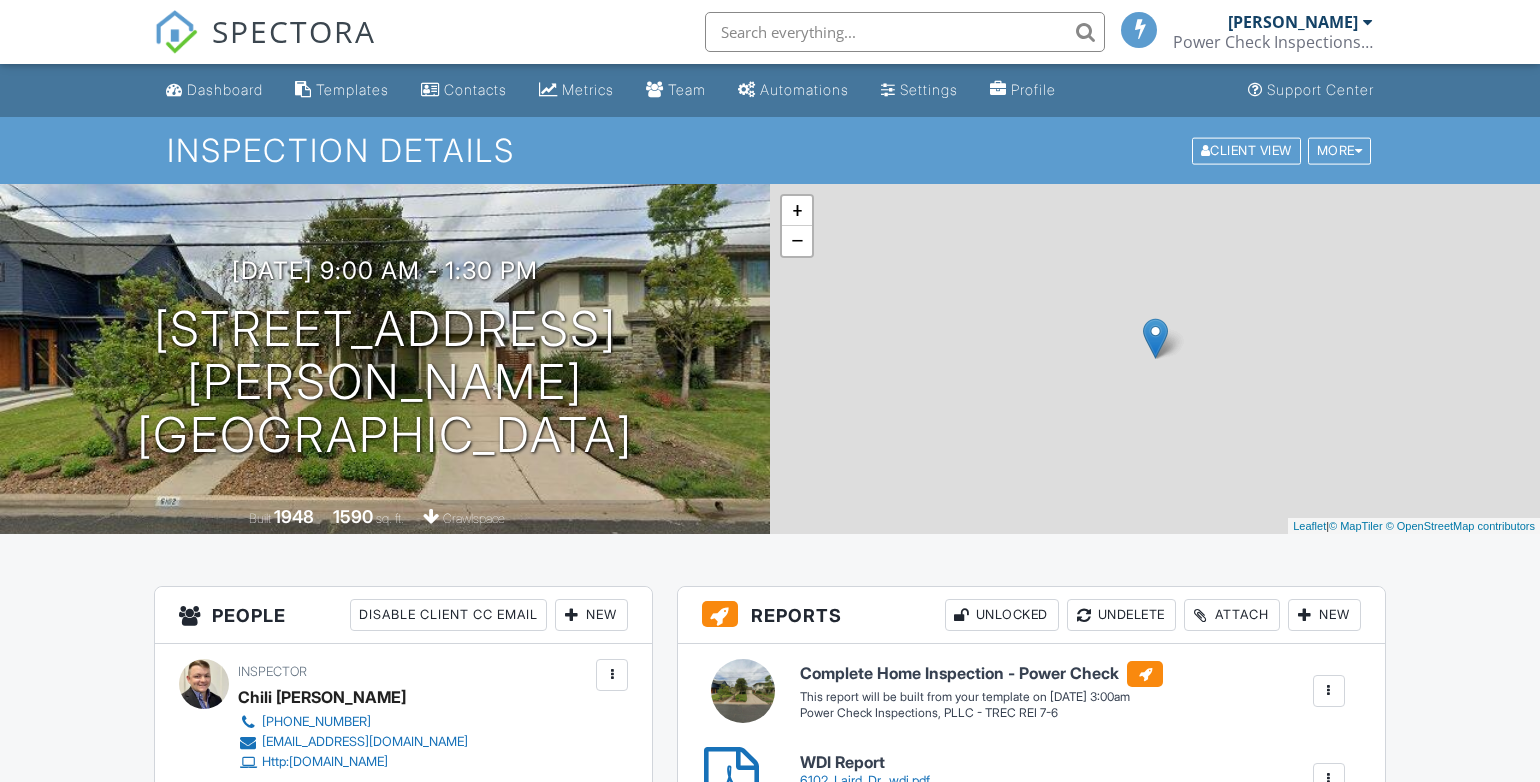 scroll, scrollTop: 0, scrollLeft: 0, axis: both 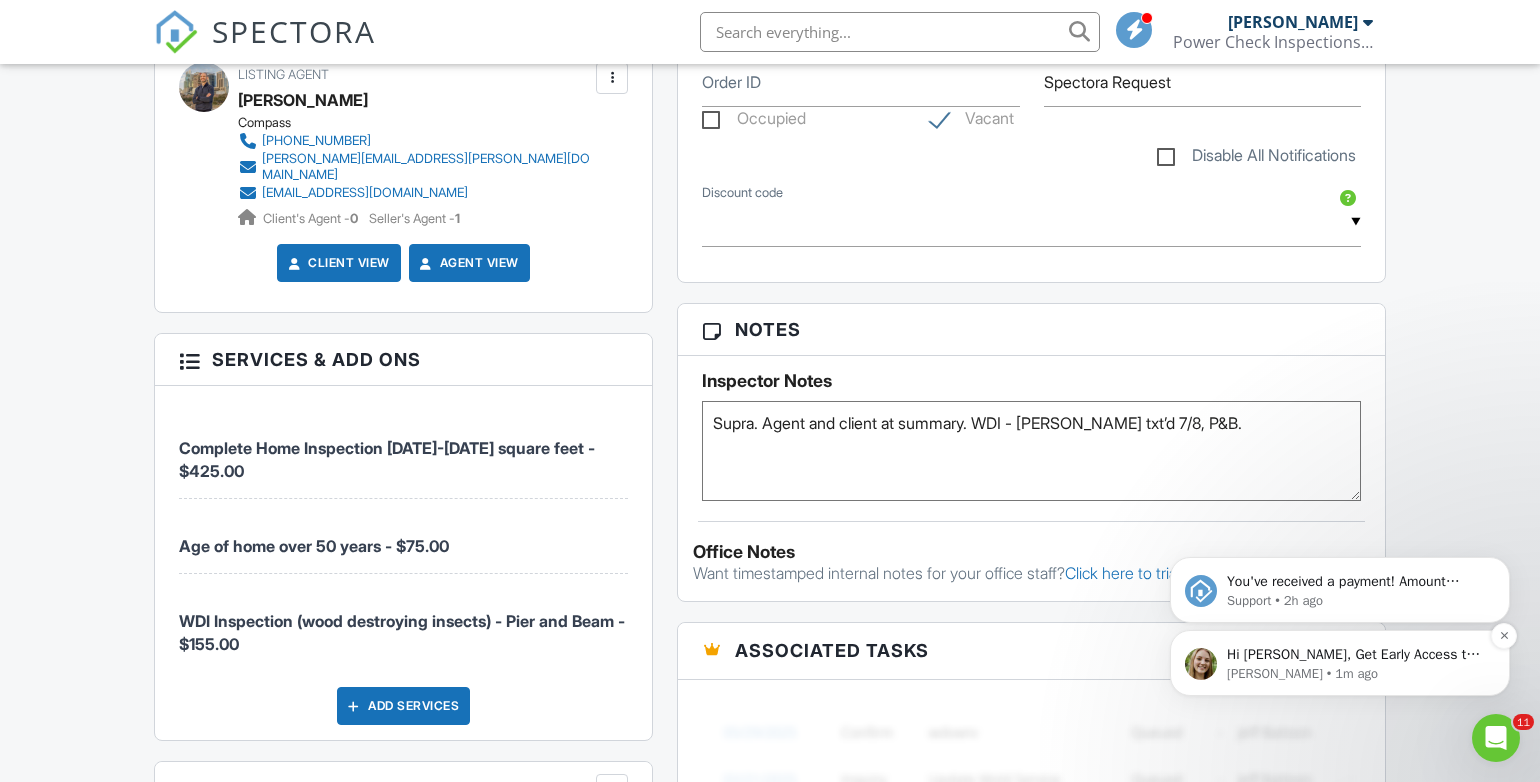 click on "Megan • 1m ago" at bounding box center [1356, 674] 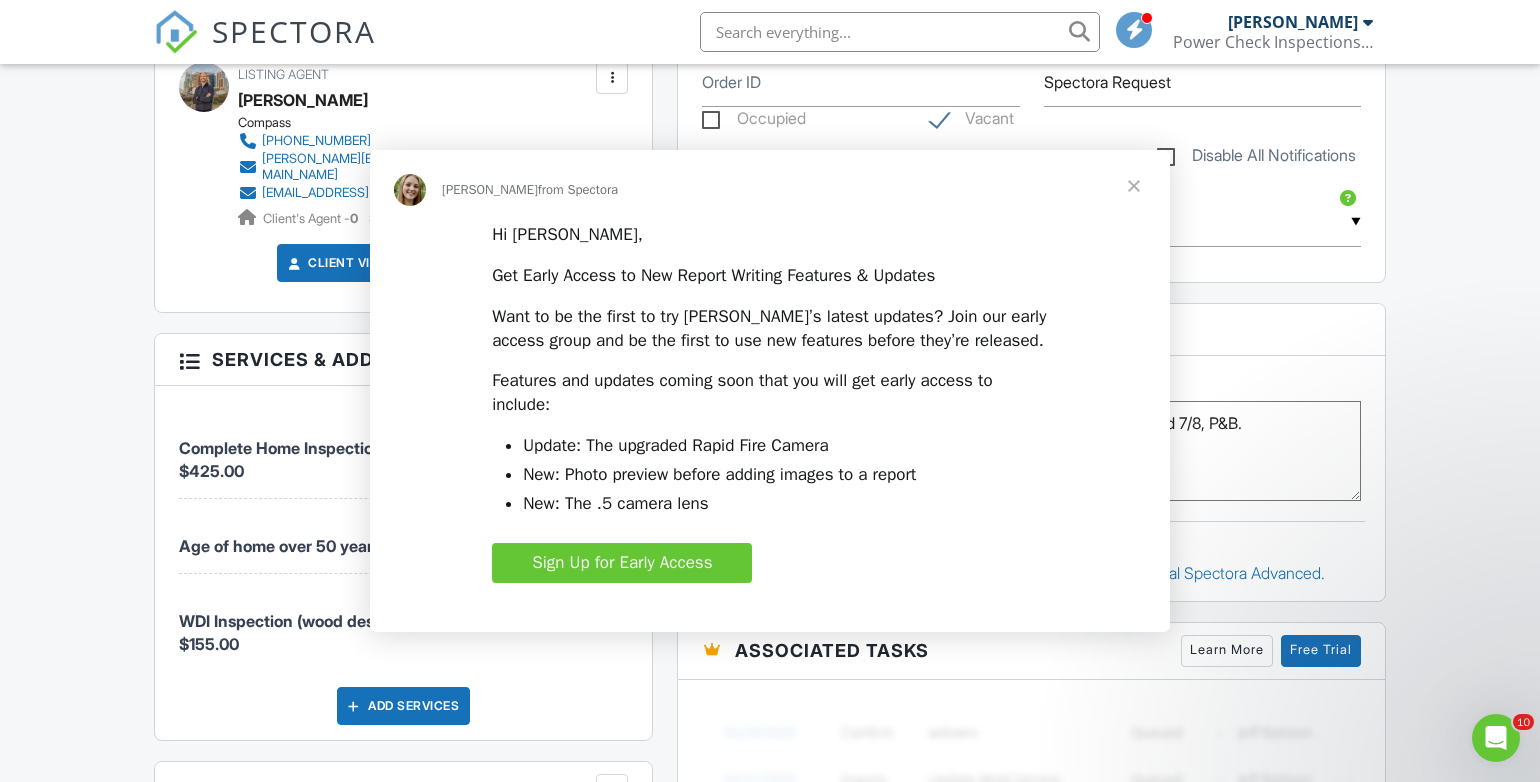 scroll, scrollTop: 0, scrollLeft: 0, axis: both 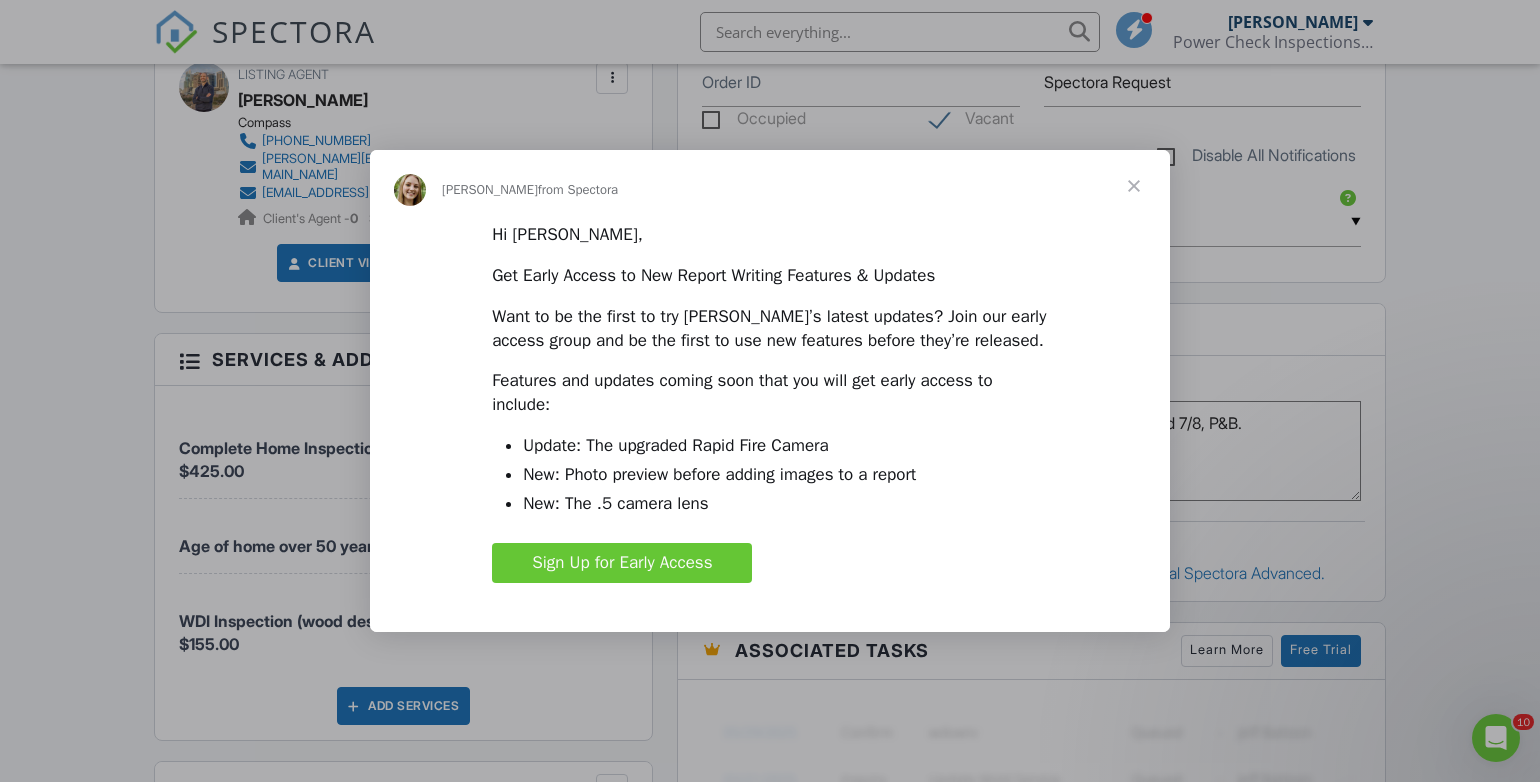 click at bounding box center (1134, 186) 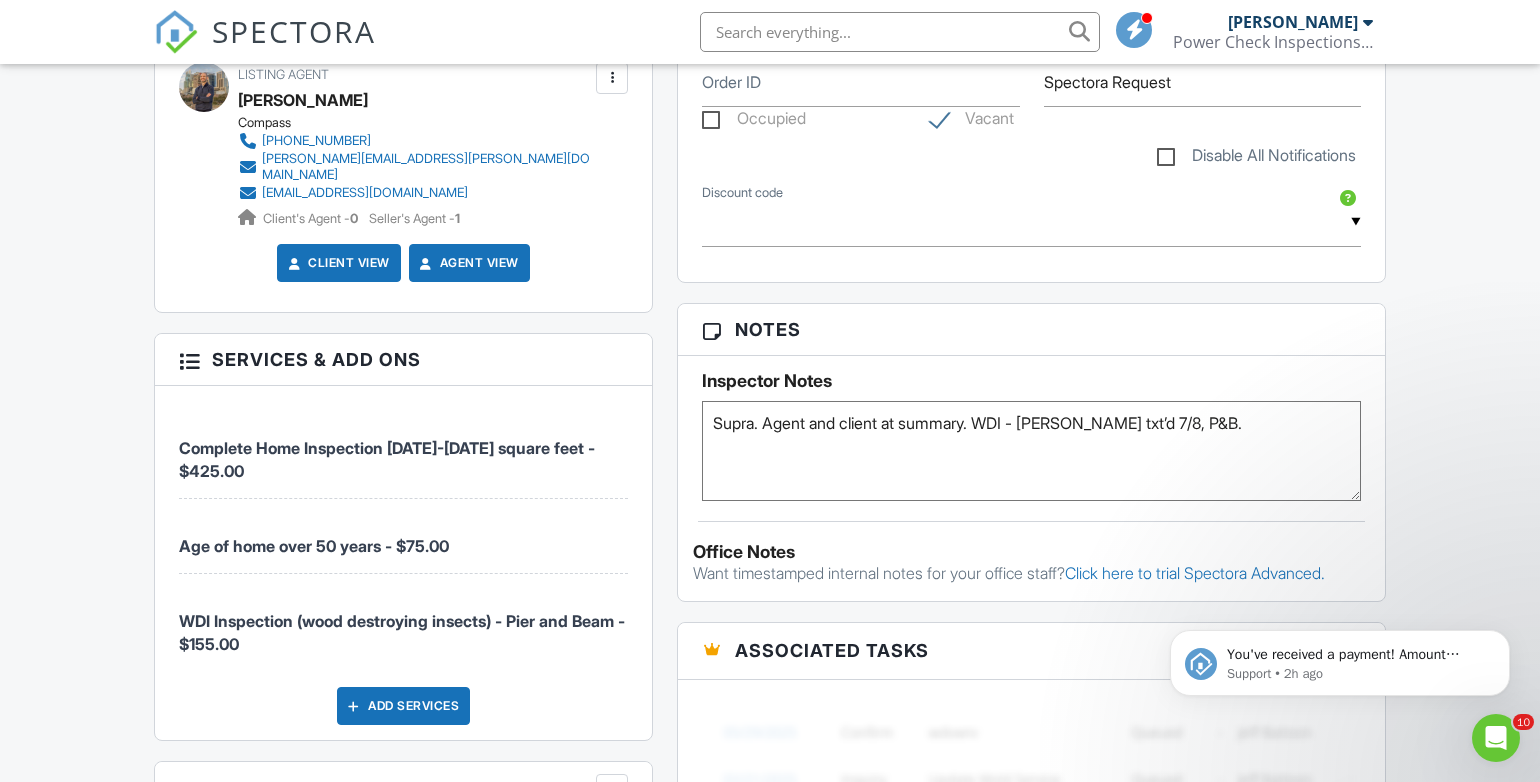 scroll, scrollTop: 0, scrollLeft: 0, axis: both 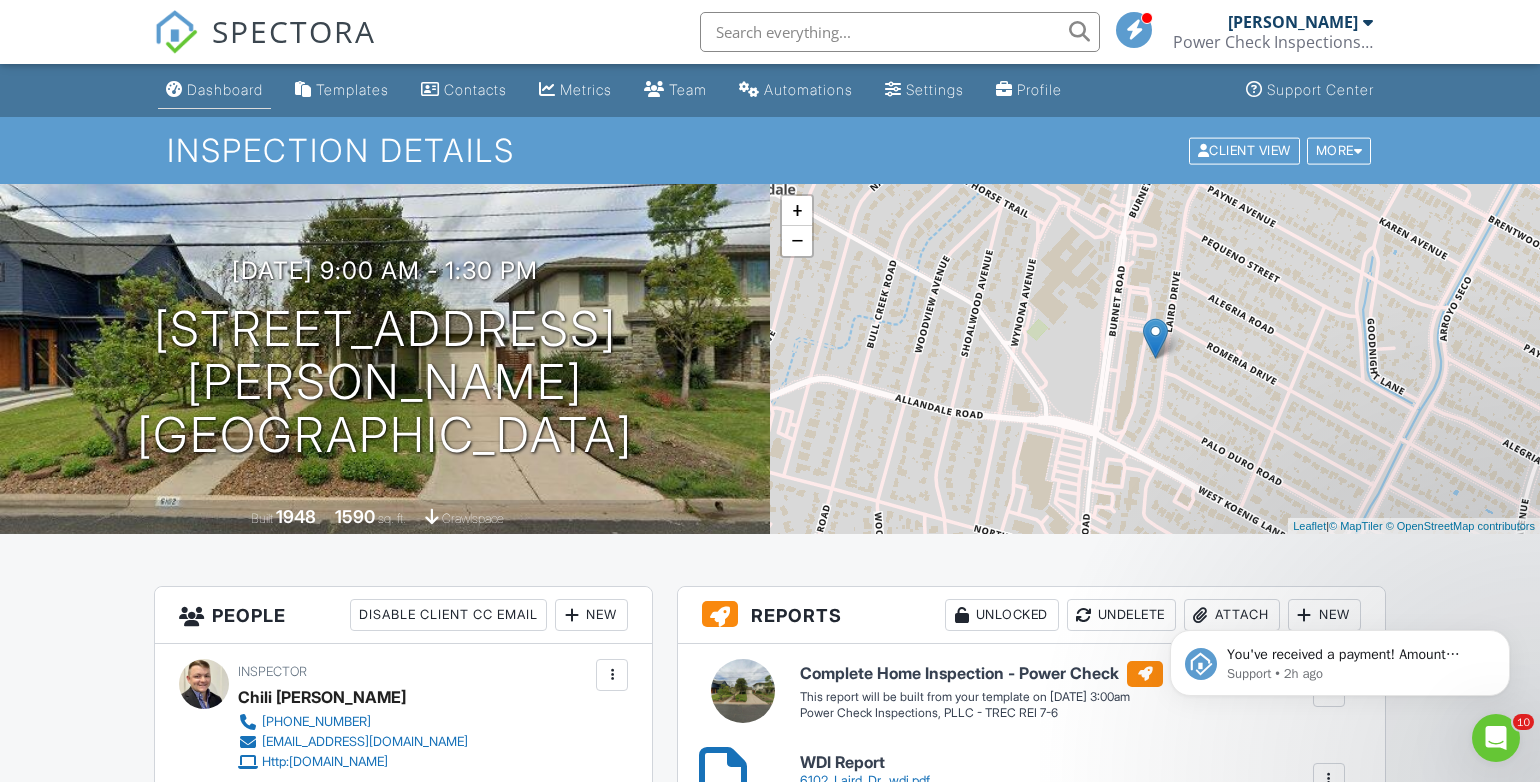 click on "Dashboard" at bounding box center [225, 89] 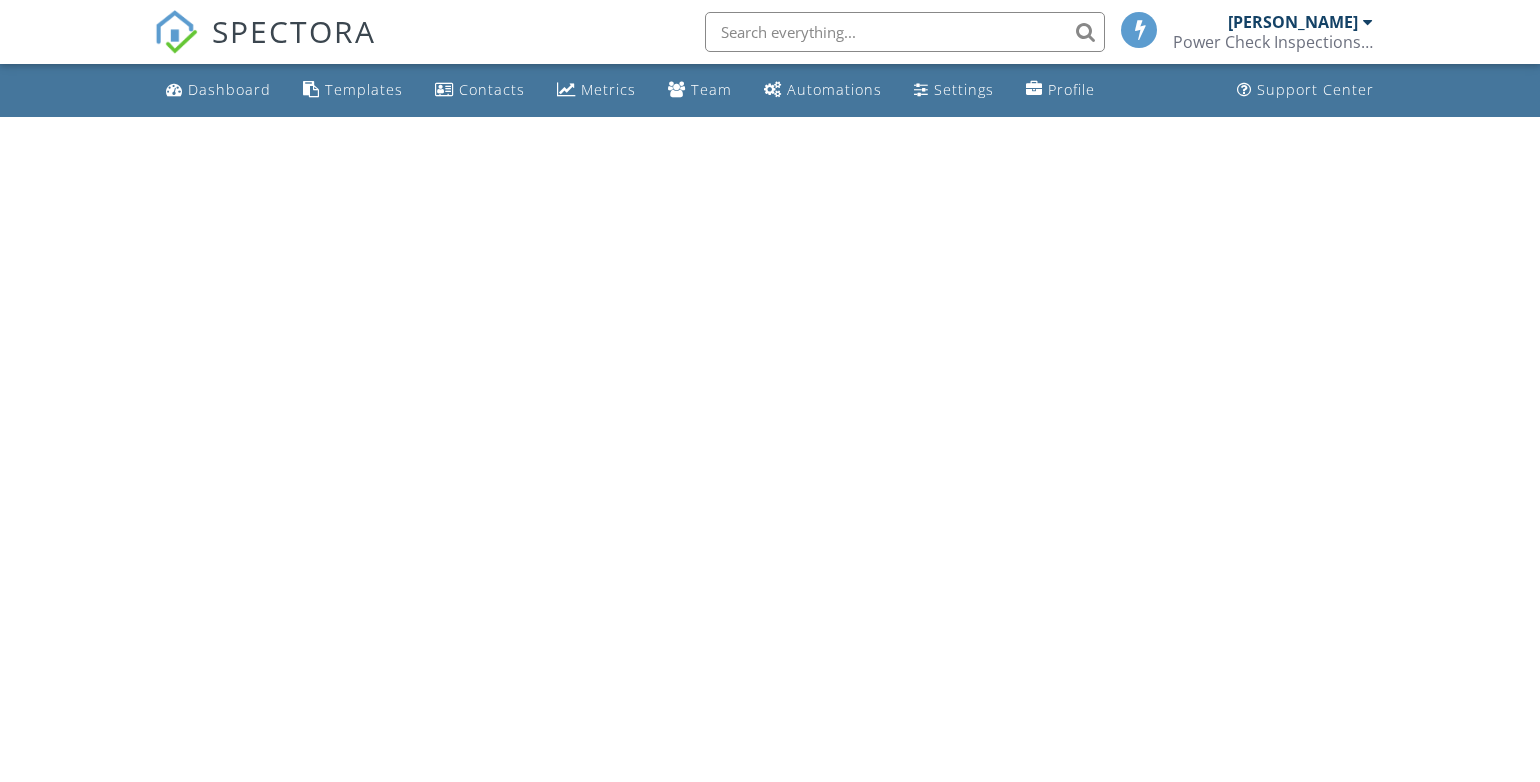 scroll, scrollTop: 0, scrollLeft: 0, axis: both 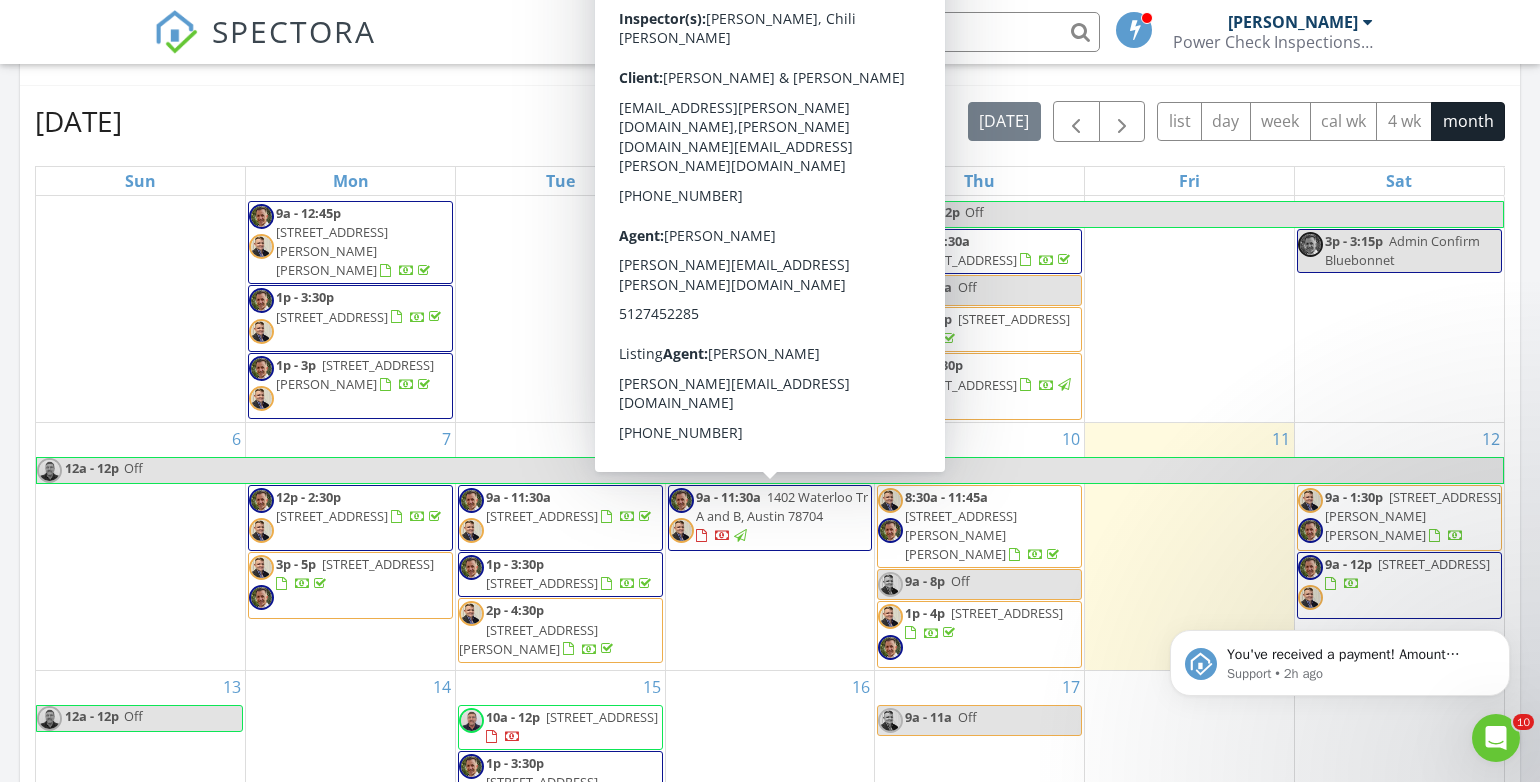 click on "9a - 11:30a
1402 Waterloo Tr A and B, Austin 78704" at bounding box center (770, 518) 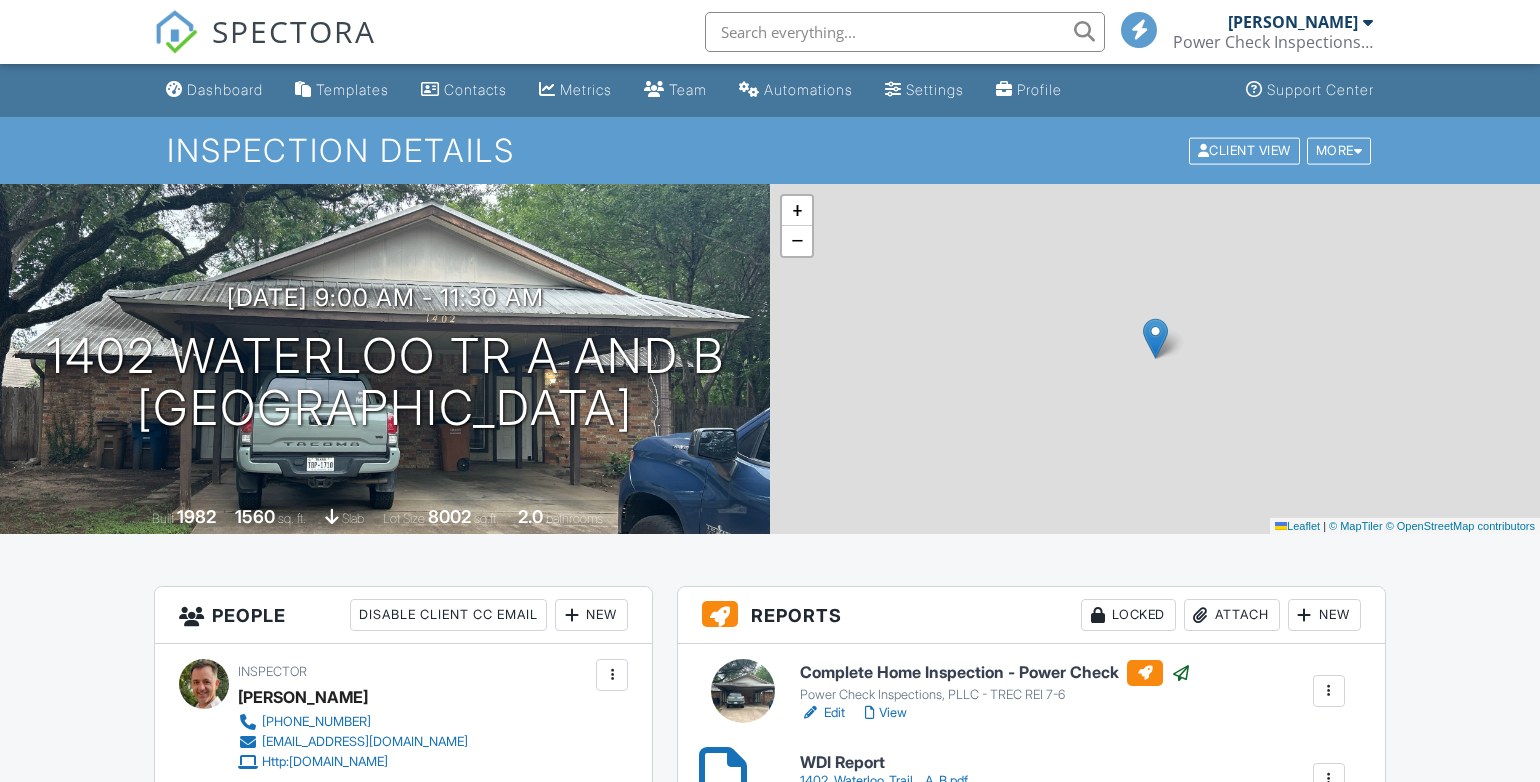 scroll, scrollTop: 0, scrollLeft: 0, axis: both 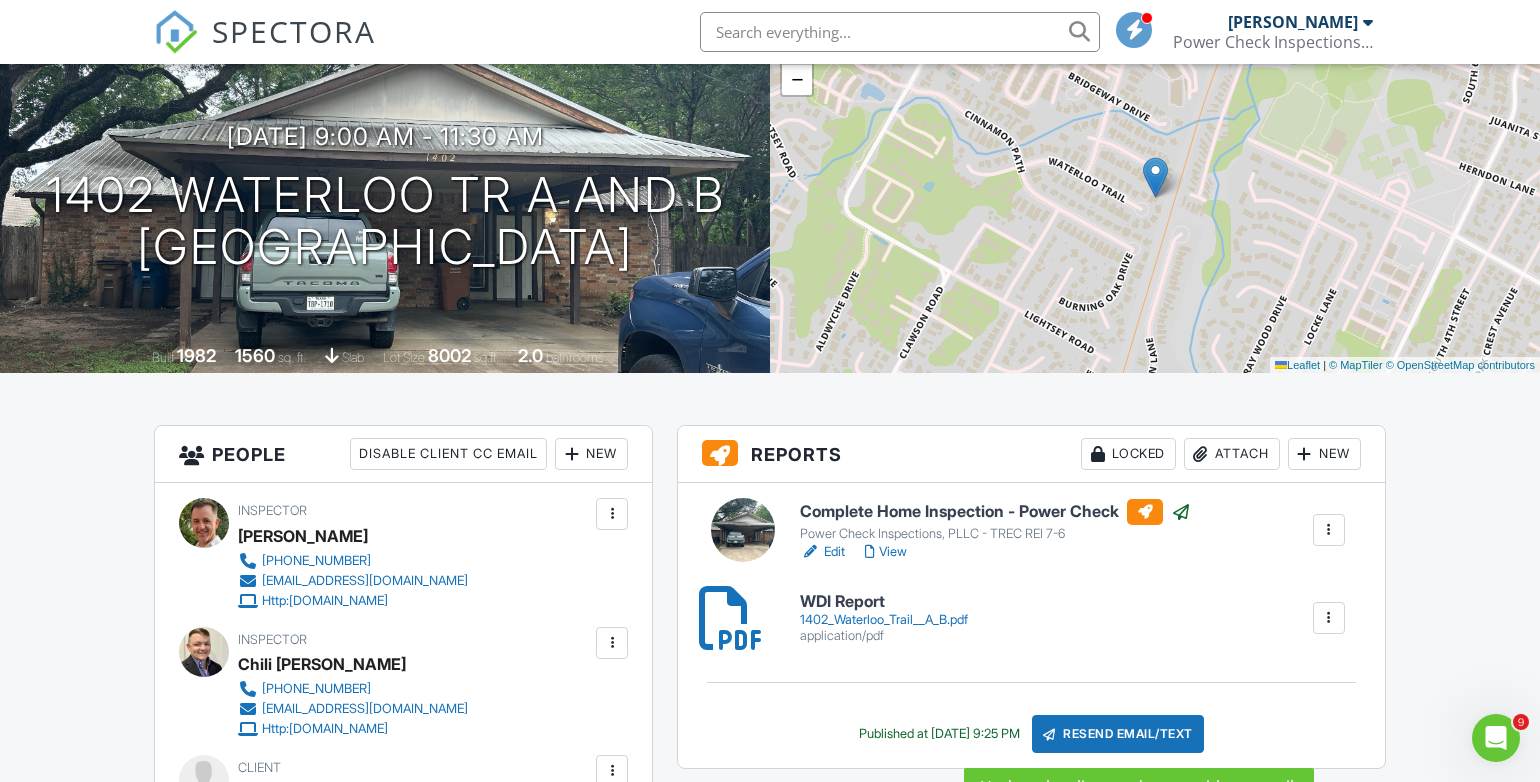 click on "Resend Email/Text" at bounding box center (1118, 734) 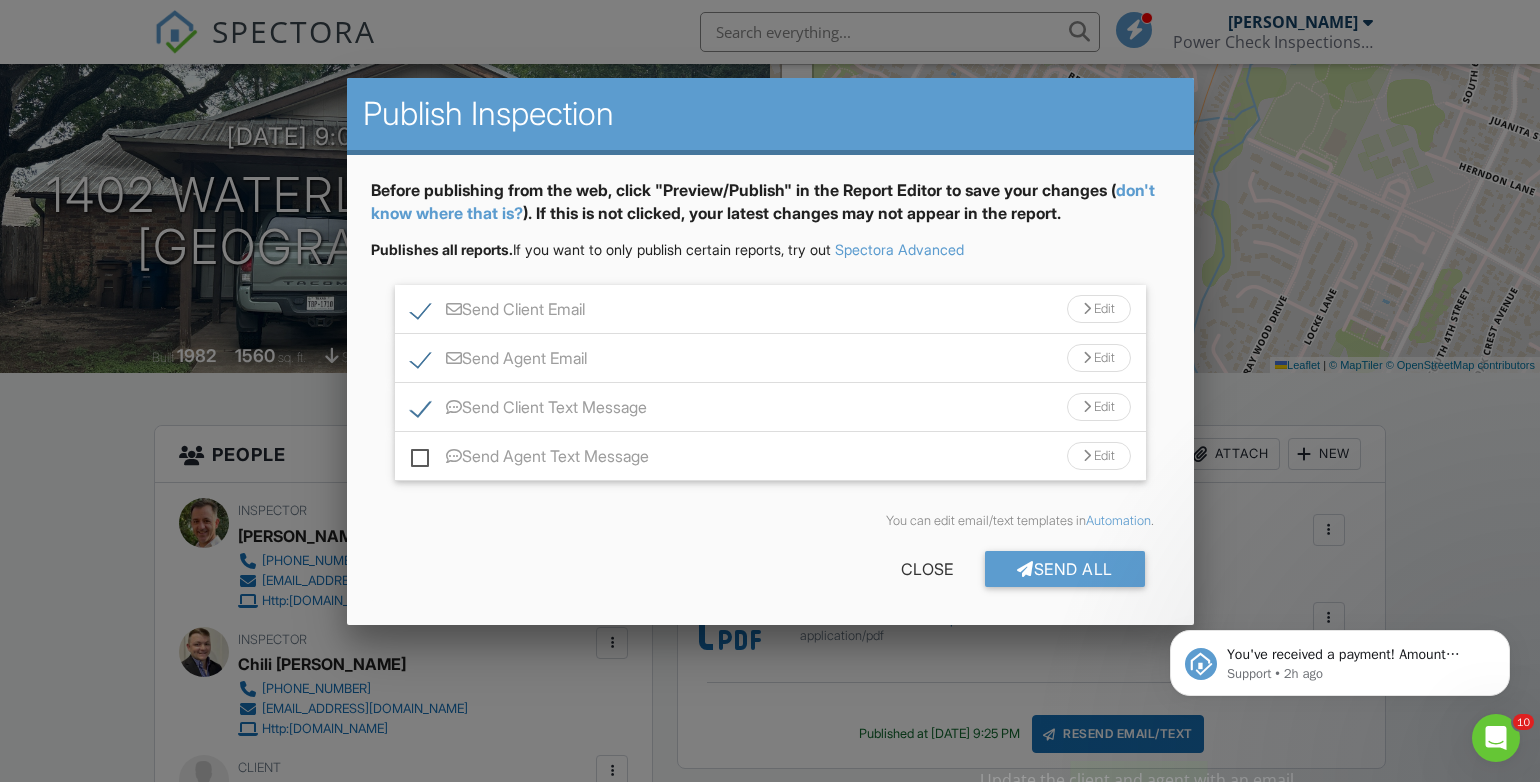 scroll, scrollTop: 0, scrollLeft: 0, axis: both 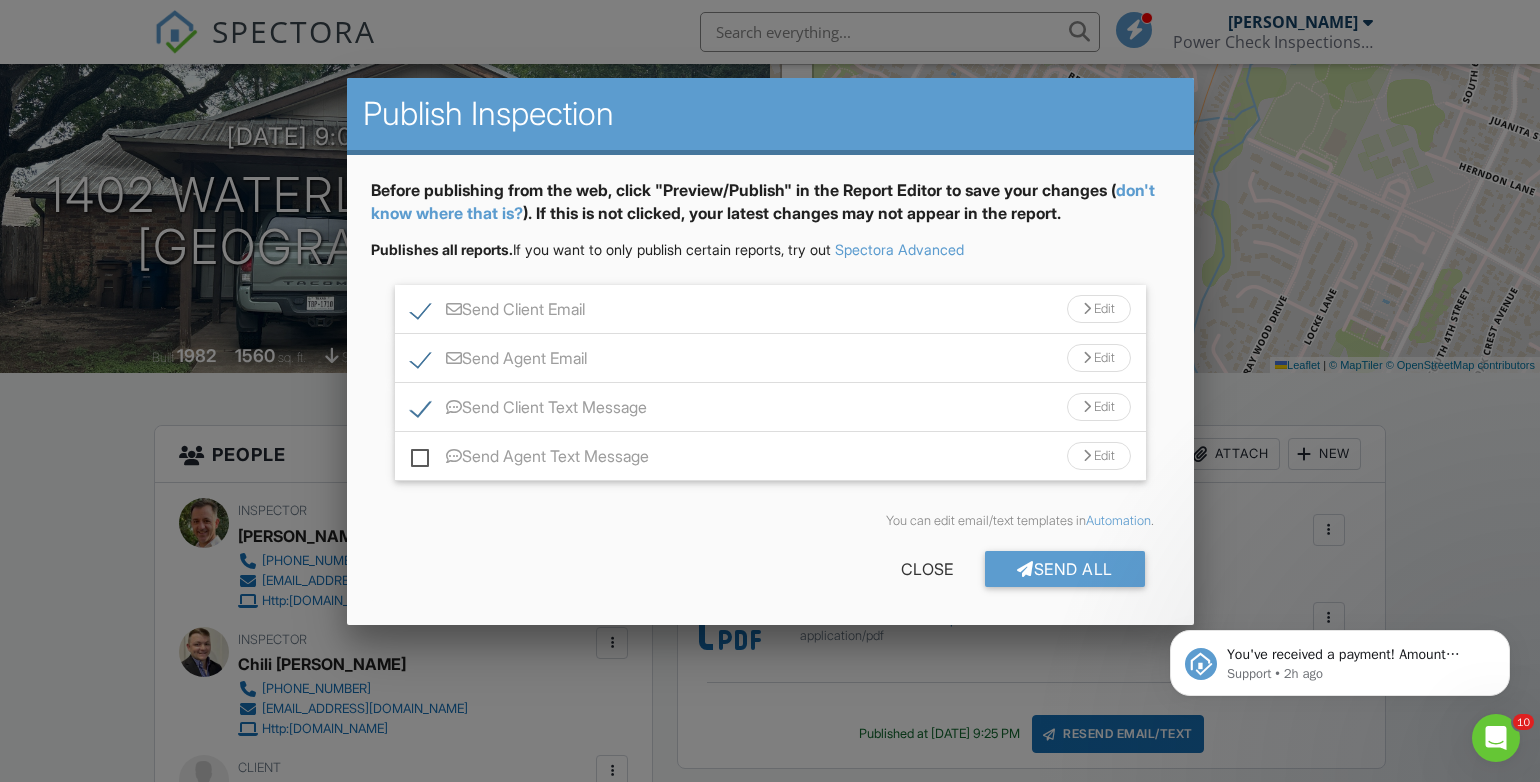 click on "Send Agent Text Message" at bounding box center (530, 459) 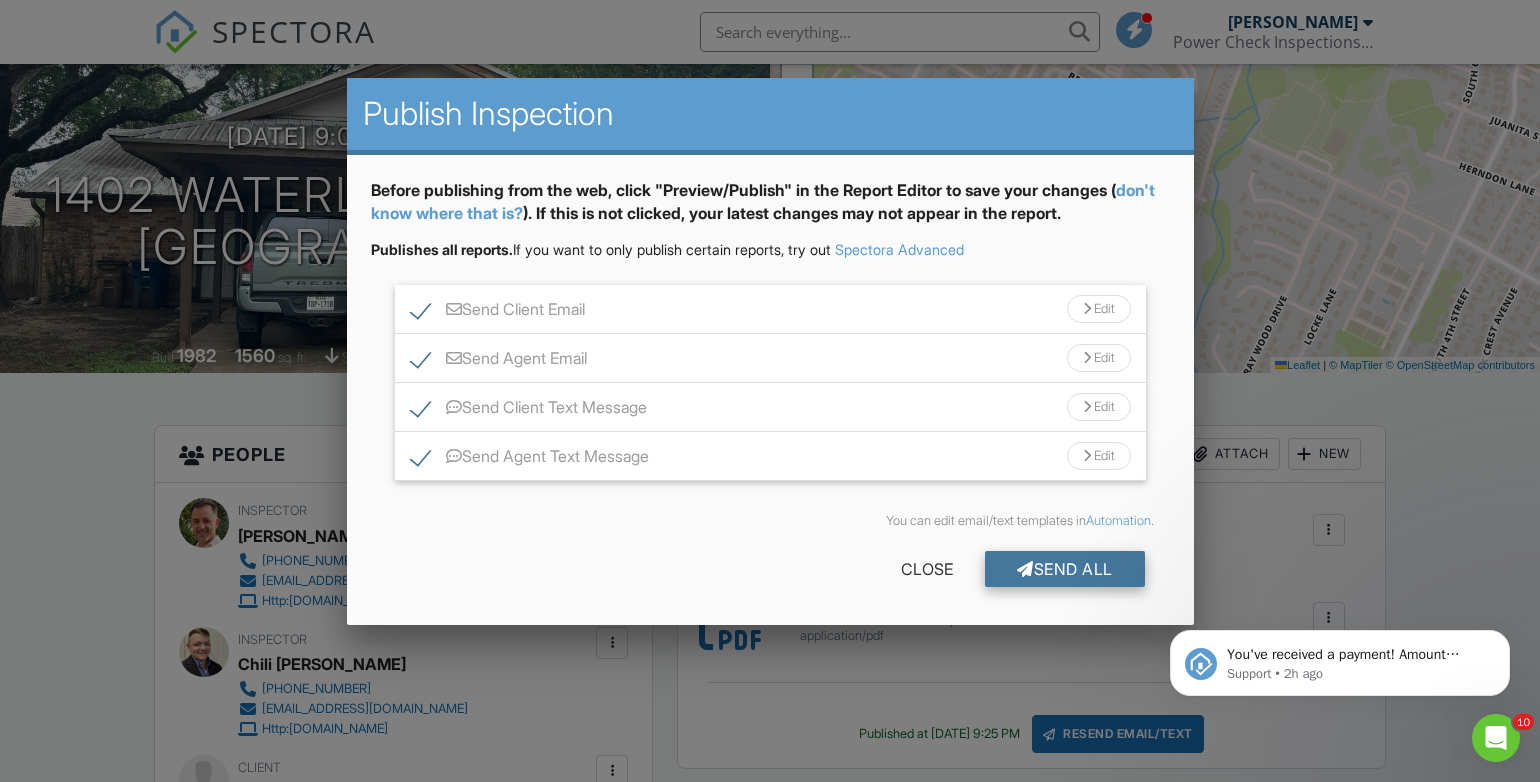 click at bounding box center (1025, 569) 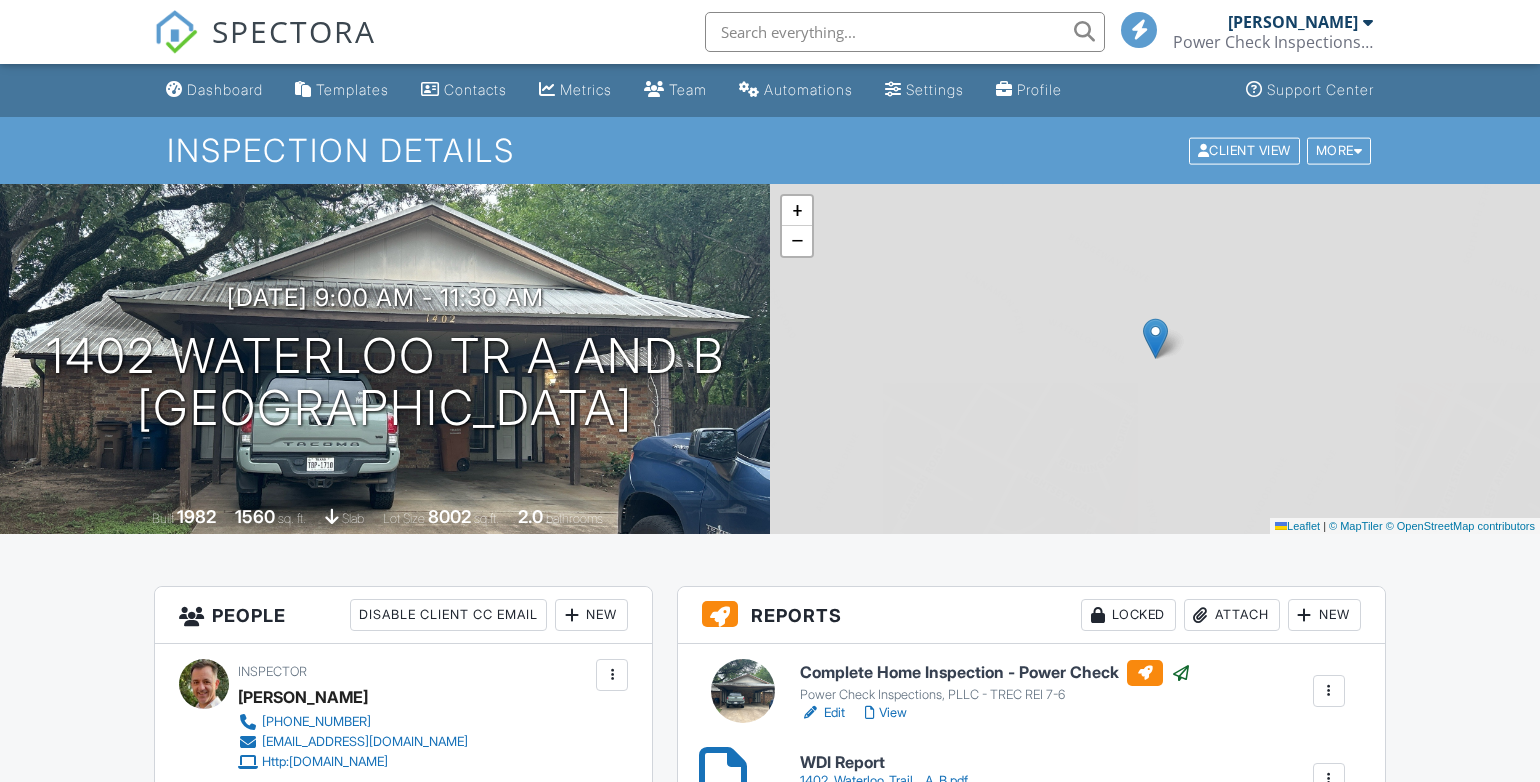 scroll, scrollTop: 163, scrollLeft: 0, axis: vertical 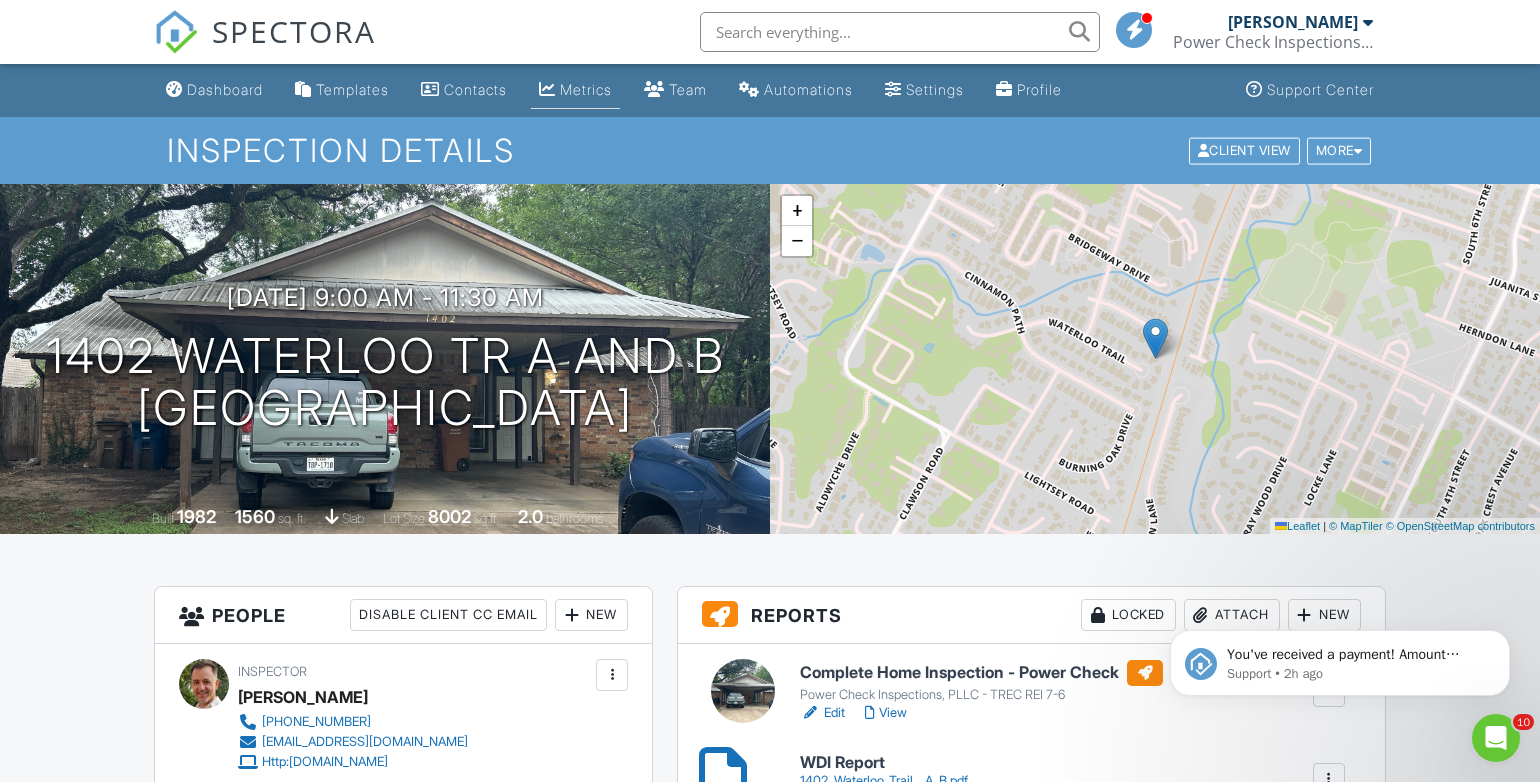 click on "Metrics" at bounding box center [586, 89] 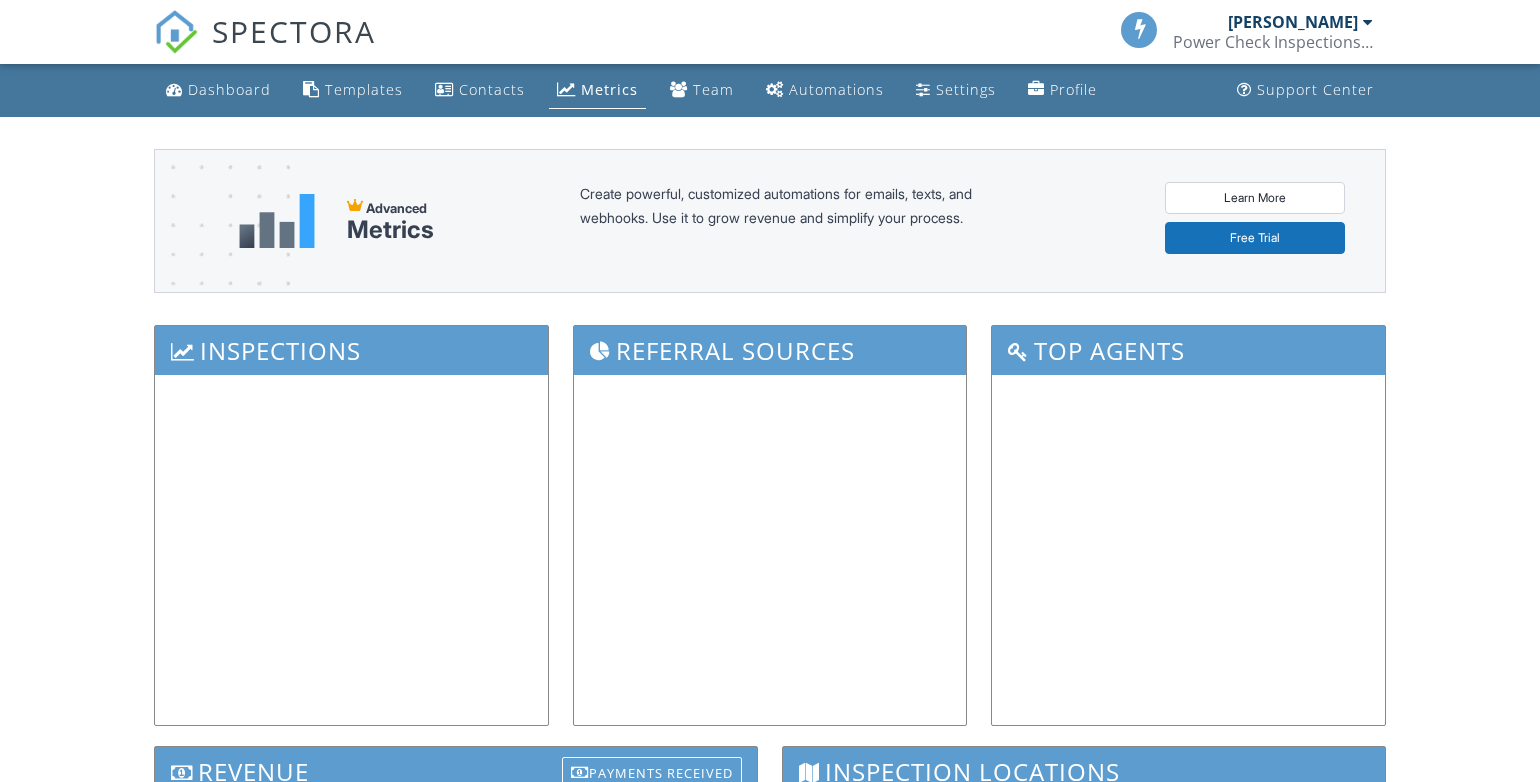 scroll, scrollTop: 0, scrollLeft: 0, axis: both 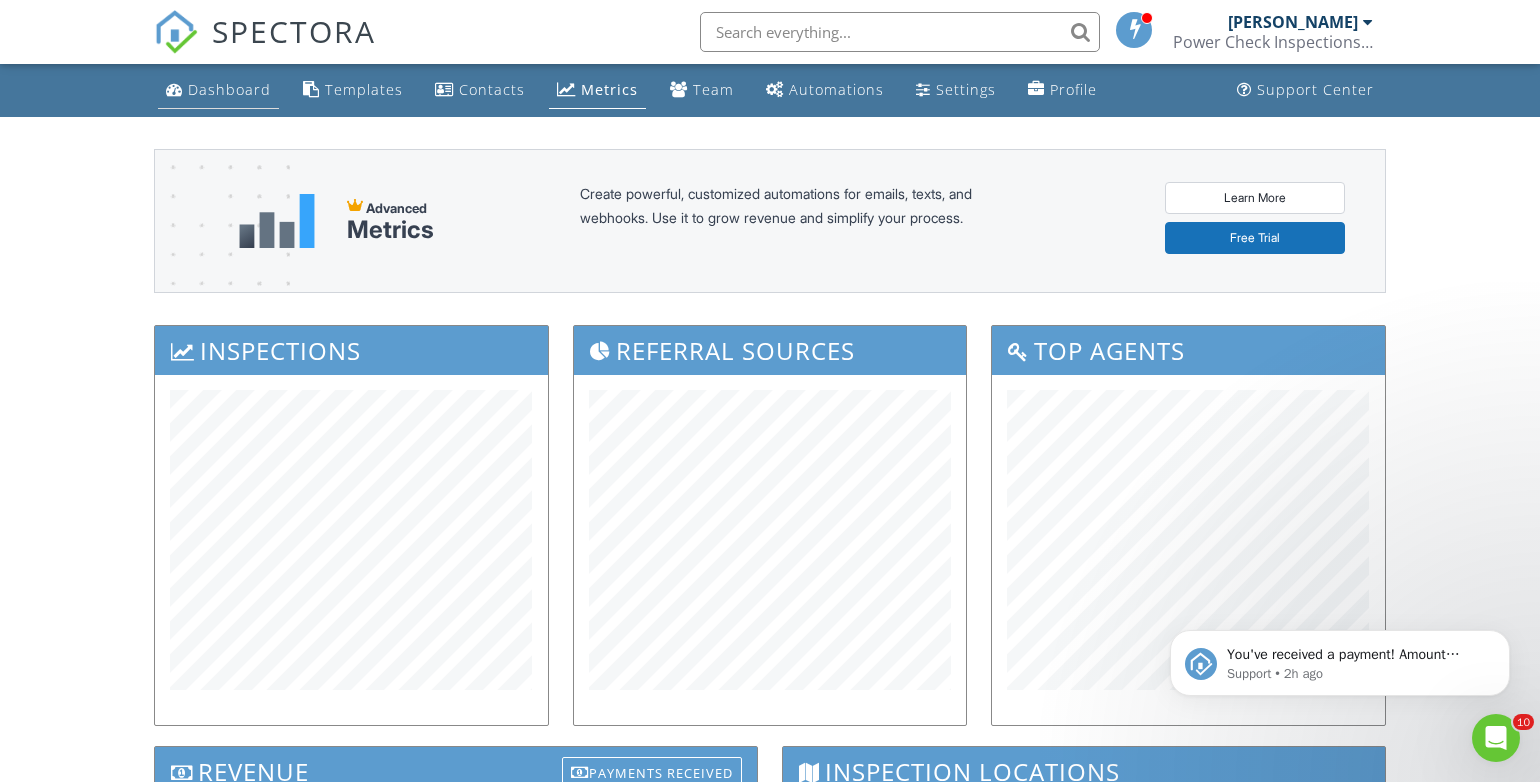 click on "Dashboard" at bounding box center [229, 89] 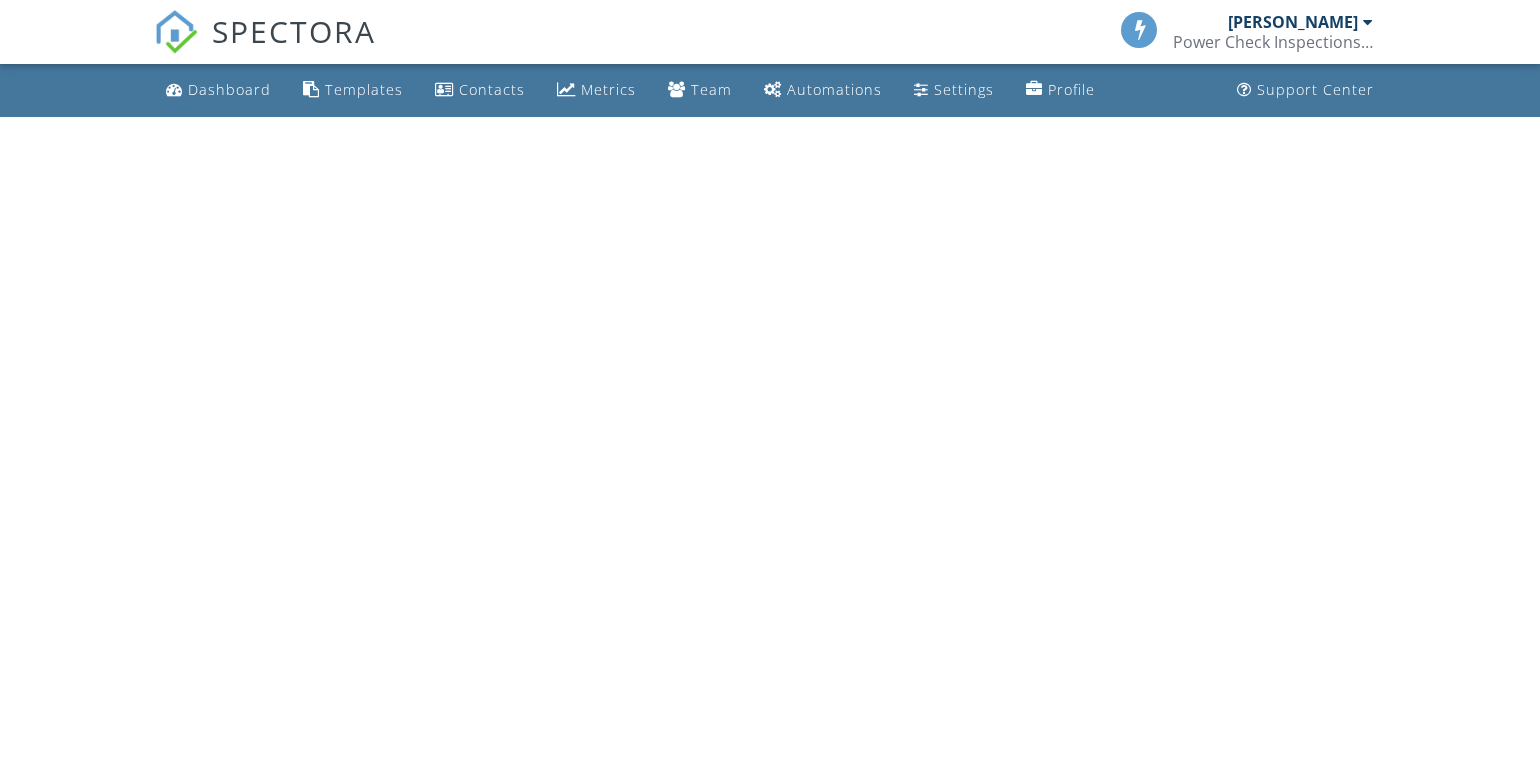 scroll, scrollTop: 0, scrollLeft: 0, axis: both 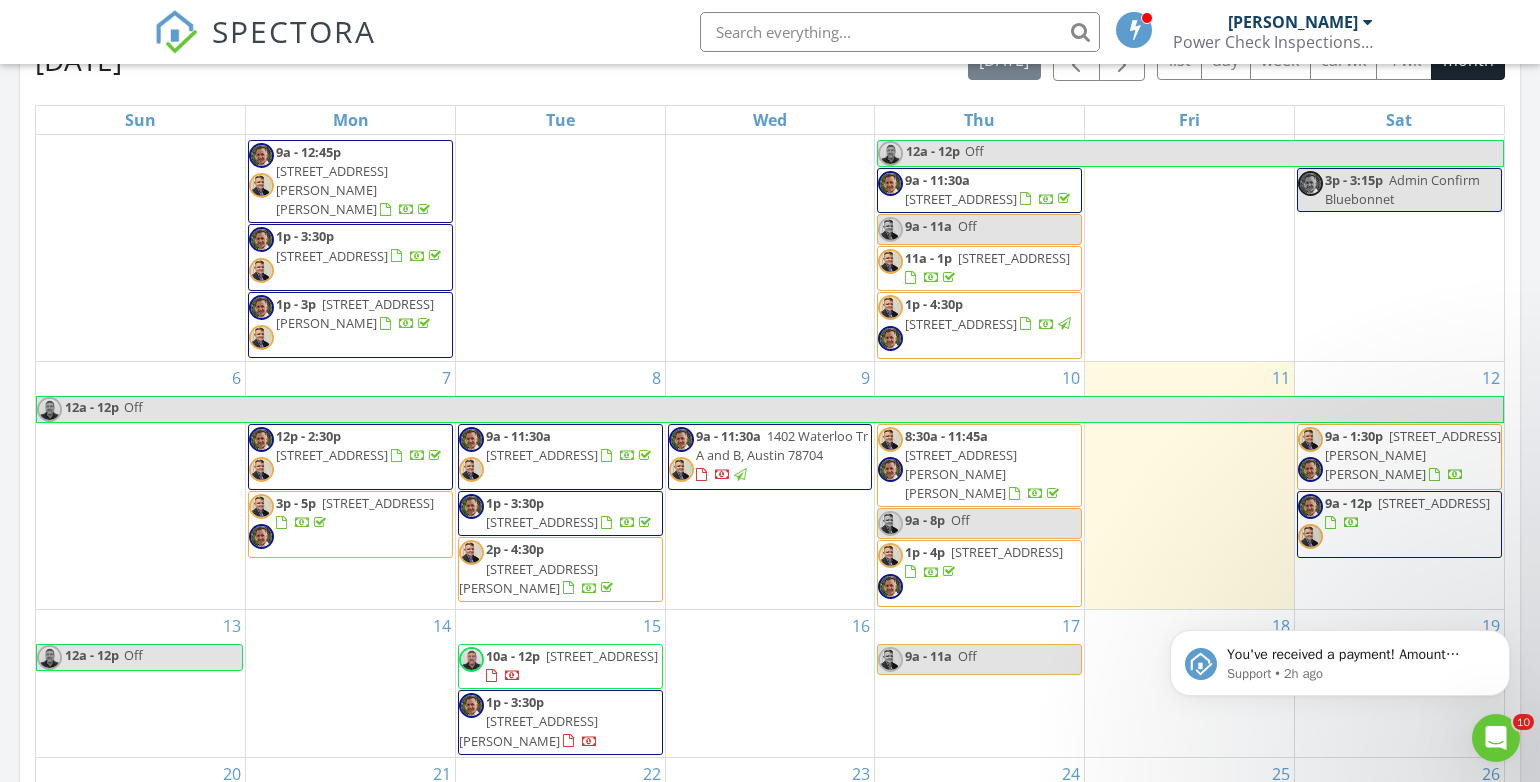 click on "[STREET_ADDRESS]" at bounding box center (1434, 503) 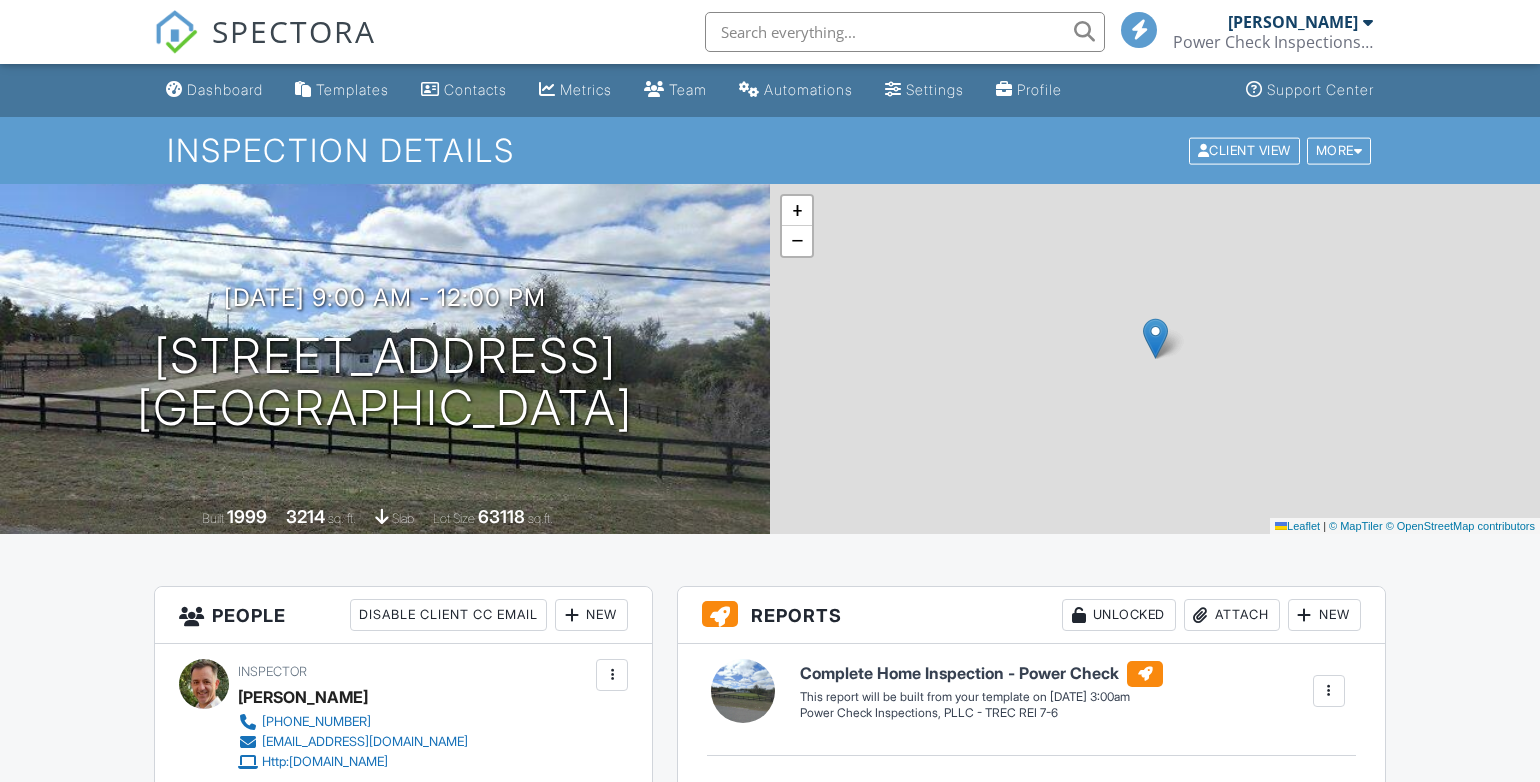 scroll, scrollTop: 0, scrollLeft: 0, axis: both 